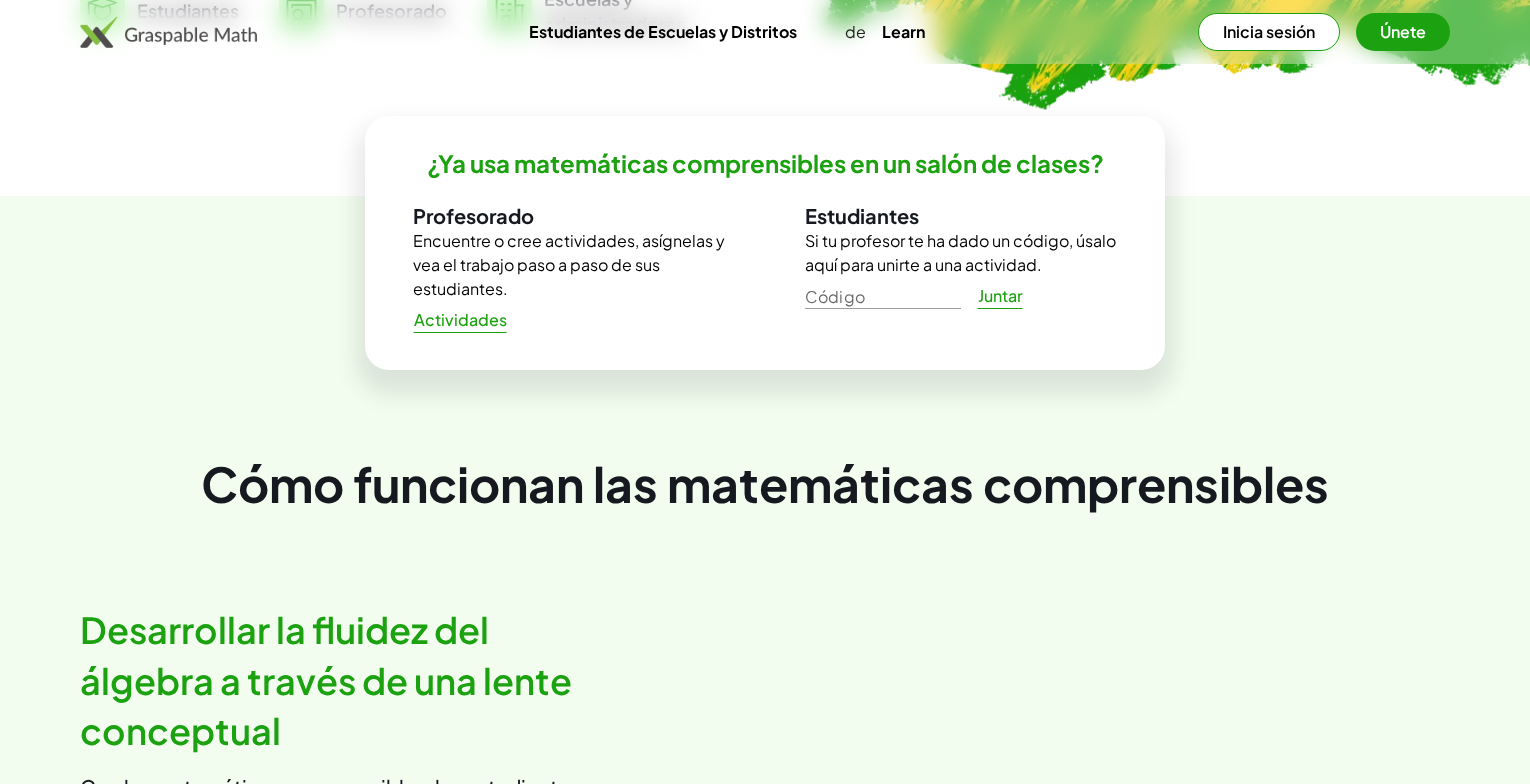 scroll, scrollTop: 800, scrollLeft: 0, axis: vertical 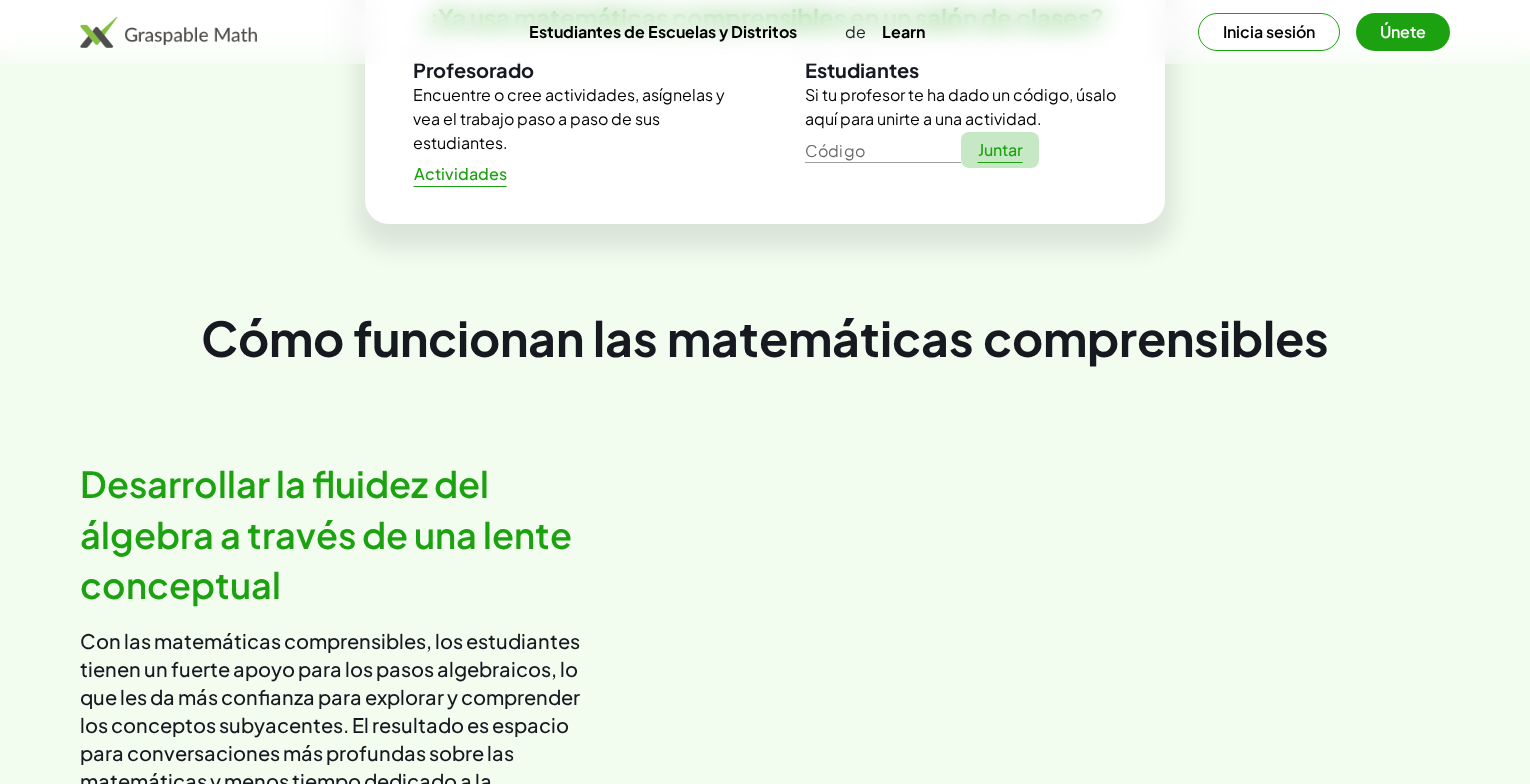click on "Juntar" at bounding box center (1000, 150) 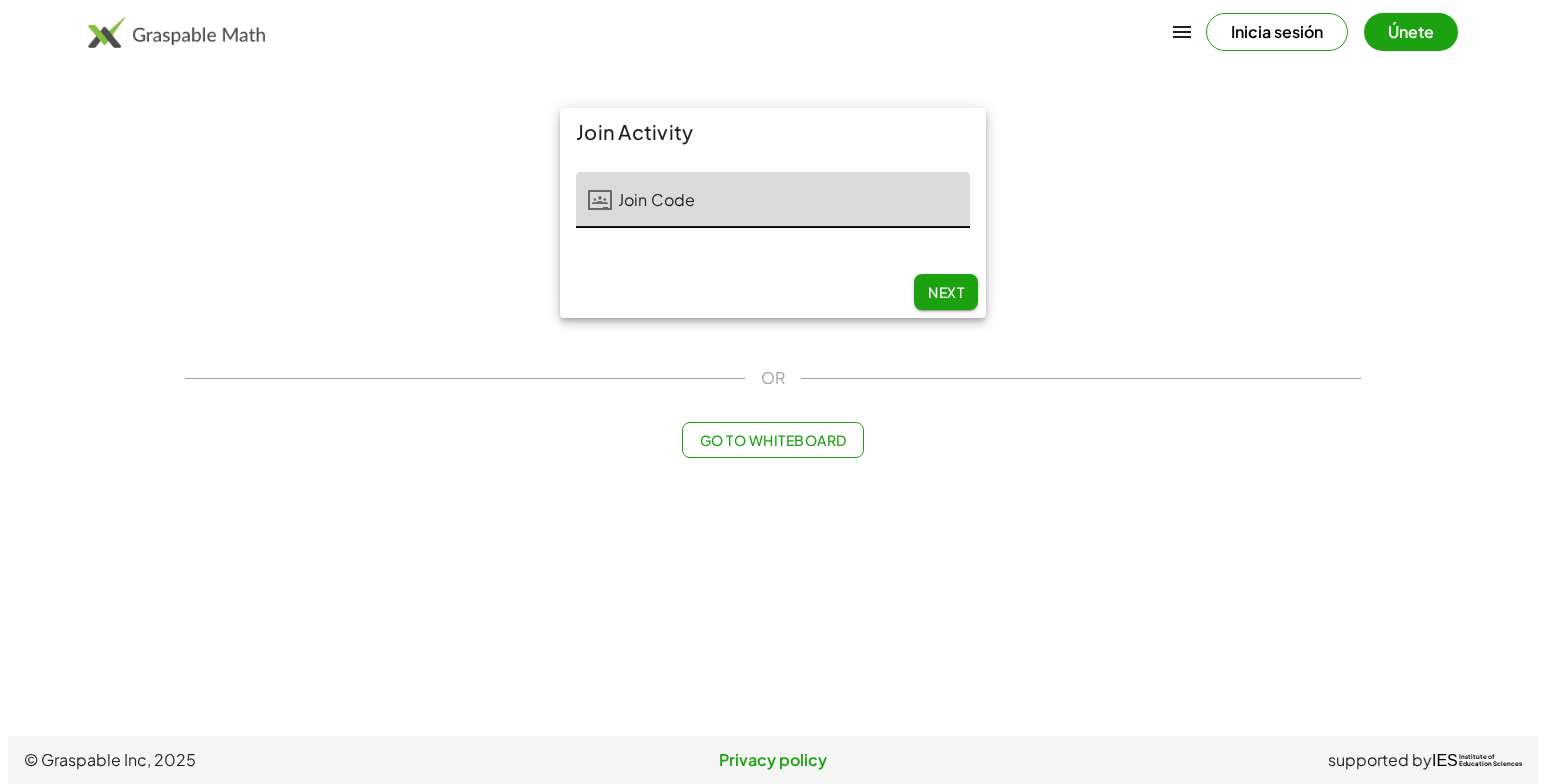 scroll, scrollTop: 0, scrollLeft: 0, axis: both 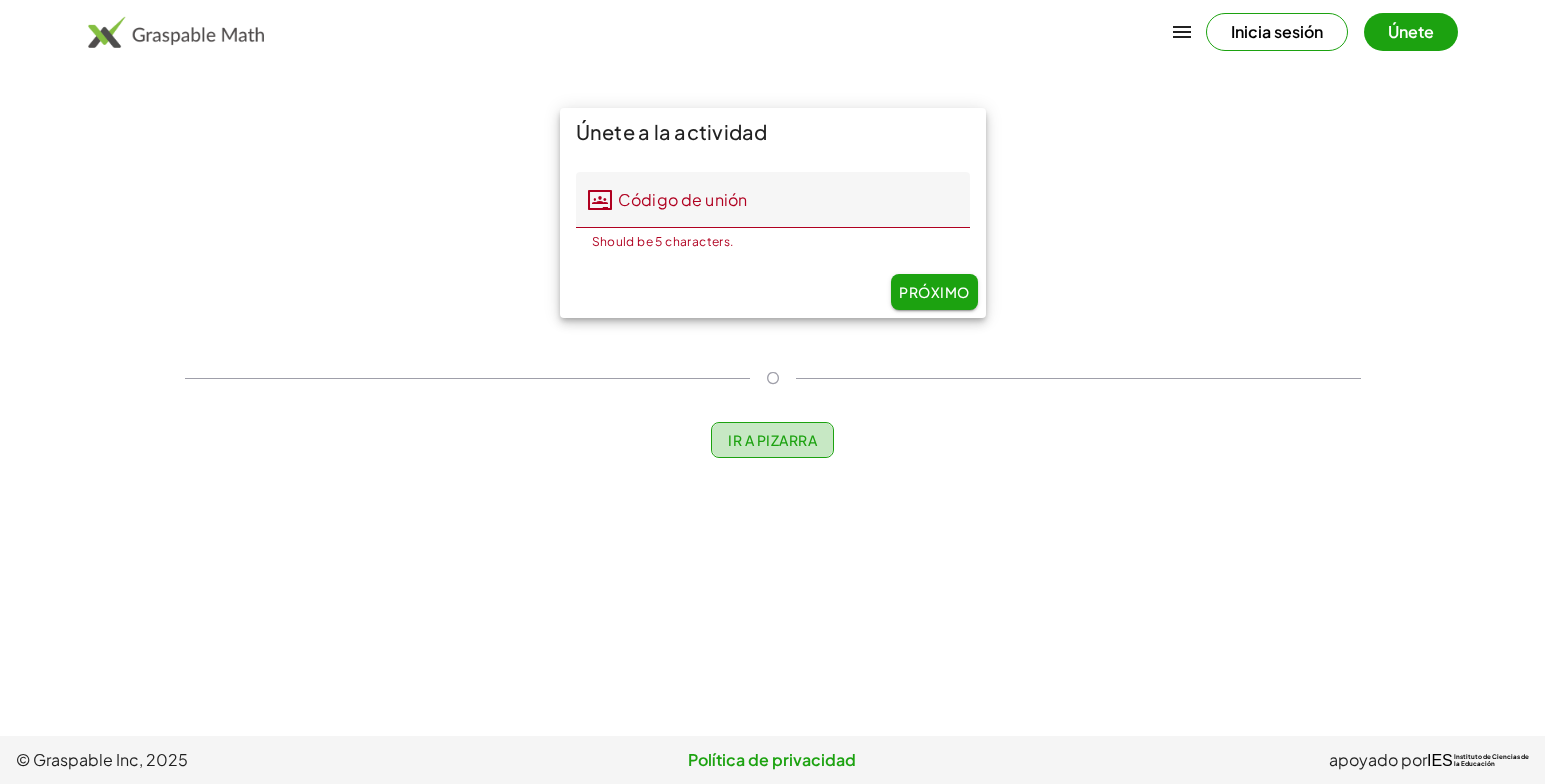 click on "Ir a Pizarra" 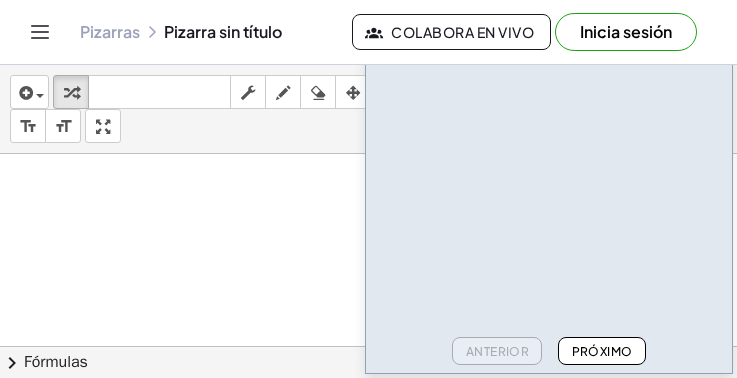 click at bounding box center [368, 831] 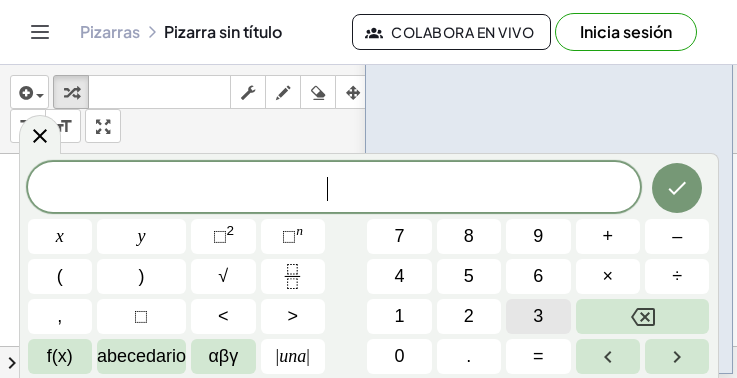 click on "3" at bounding box center [538, 316] 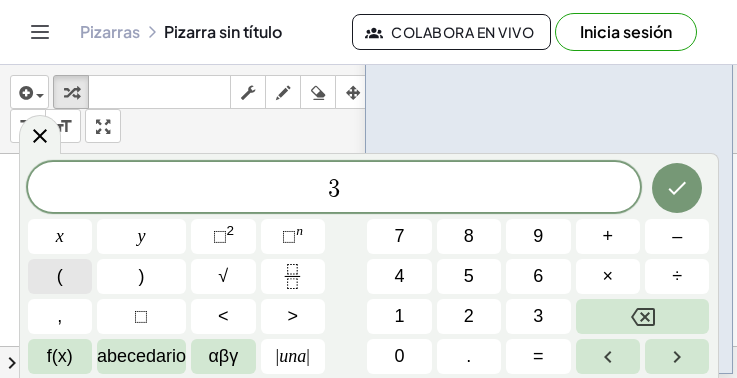 click on "(" at bounding box center (60, 276) 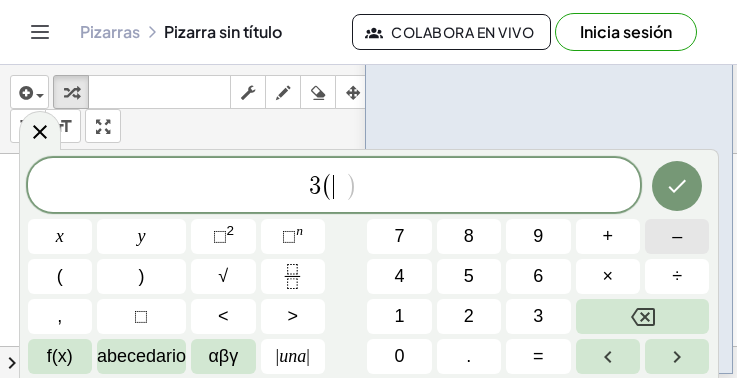 click on "–" at bounding box center [677, 236] 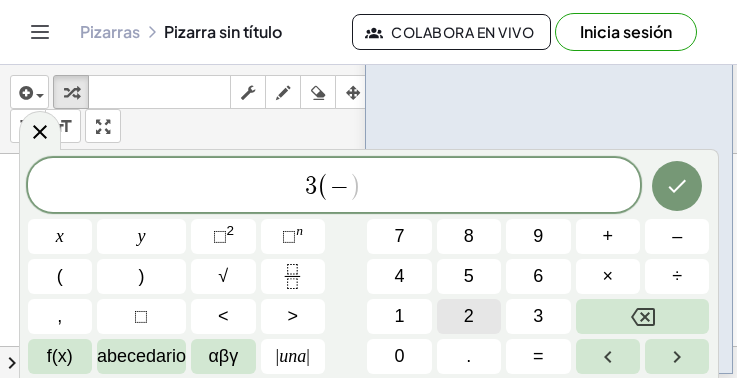 click on "2" at bounding box center (469, 316) 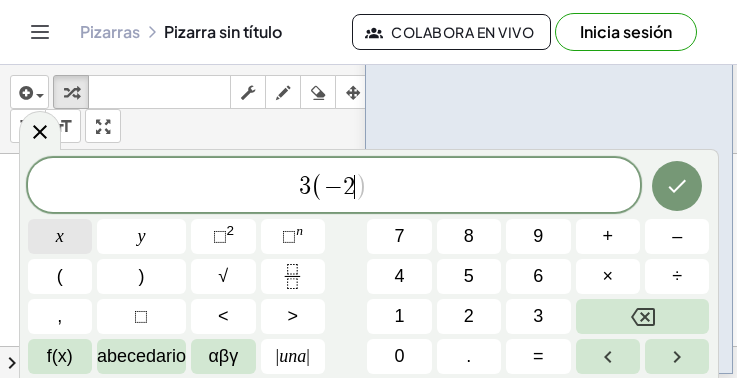 click on "x" at bounding box center (60, 236) 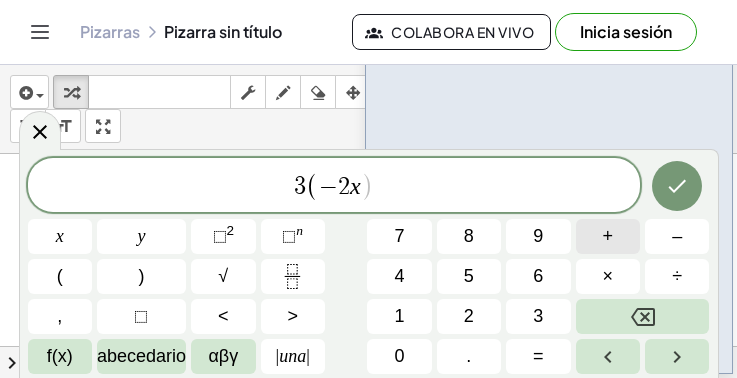 click on "+" at bounding box center [608, 236] 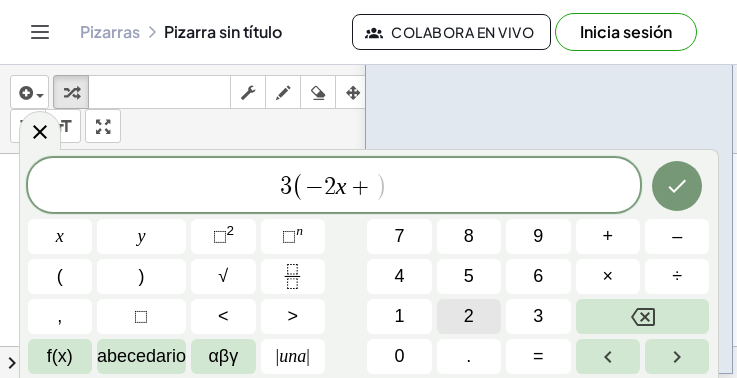 click on "2" at bounding box center [469, 316] 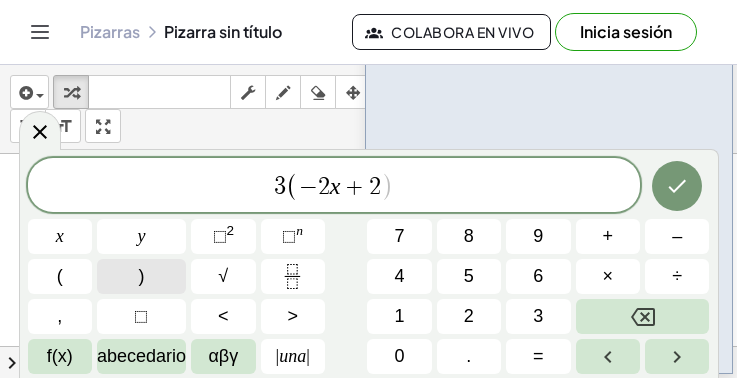 click on ")" at bounding box center (141, 276) 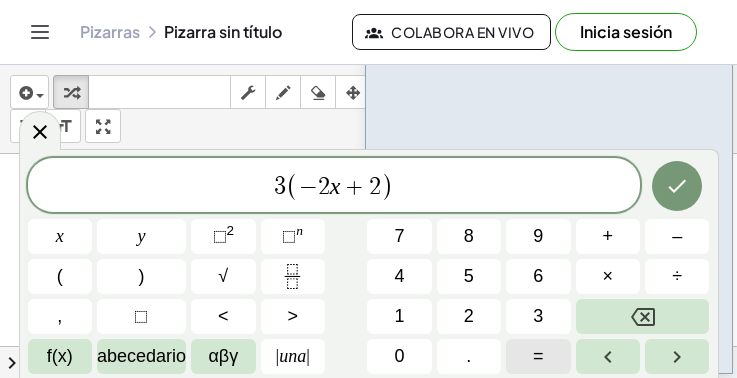 click on "=" at bounding box center (538, 356) 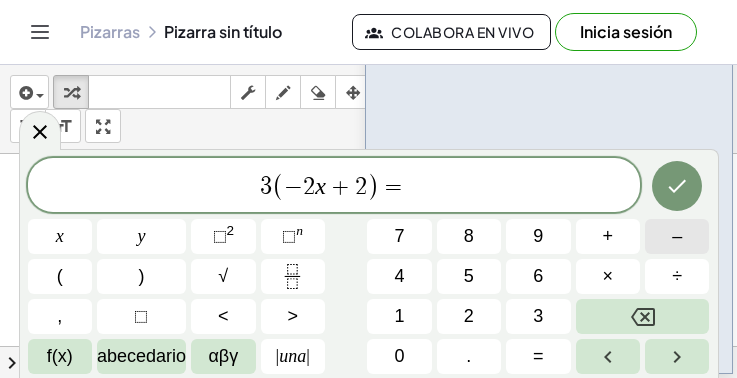 click on "–" at bounding box center (677, 236) 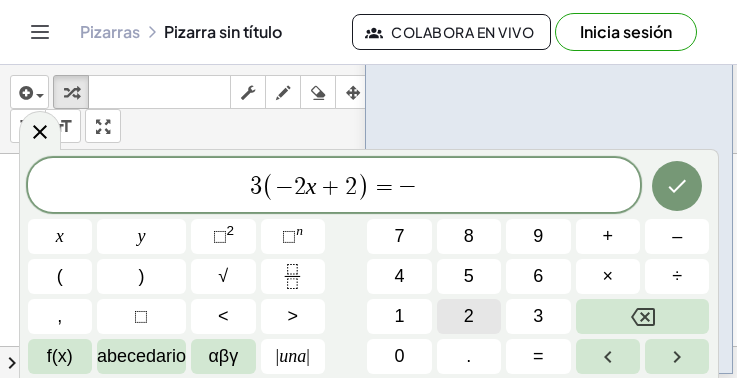 click on "2" at bounding box center (469, 316) 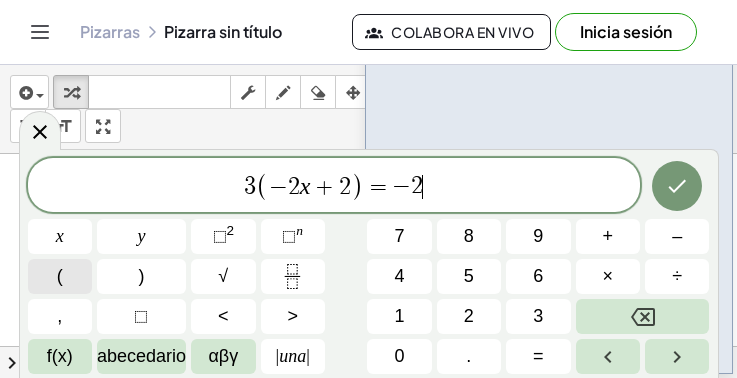 click on "(" at bounding box center [60, 276] 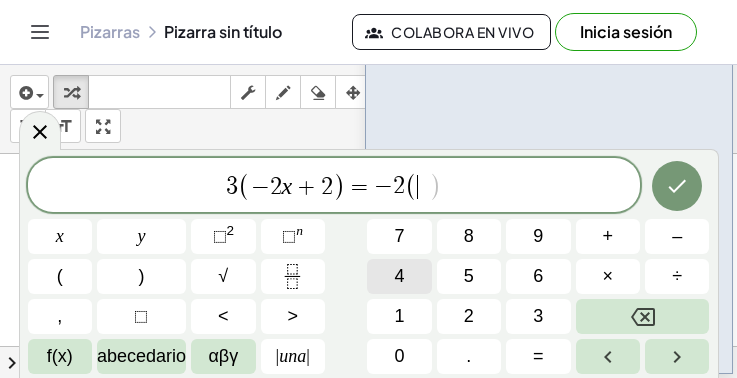 click on "4" at bounding box center (399, 276) 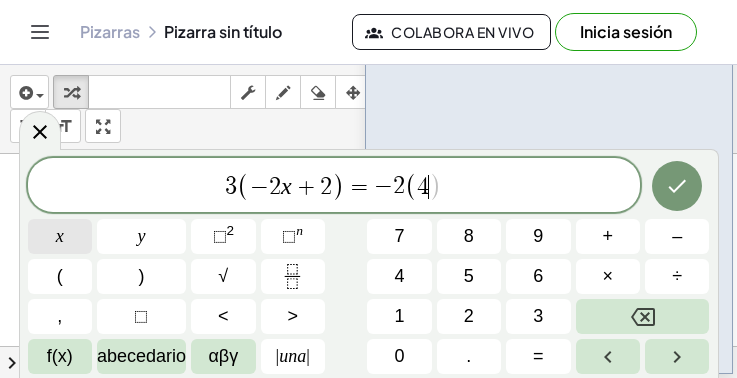 click on "x" at bounding box center [60, 236] 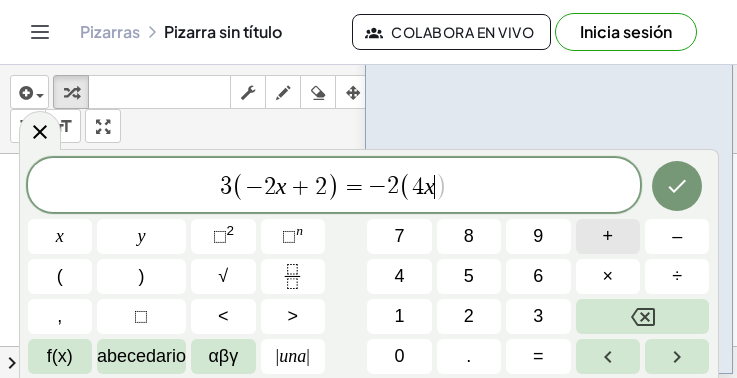 click on "+" at bounding box center (608, 236) 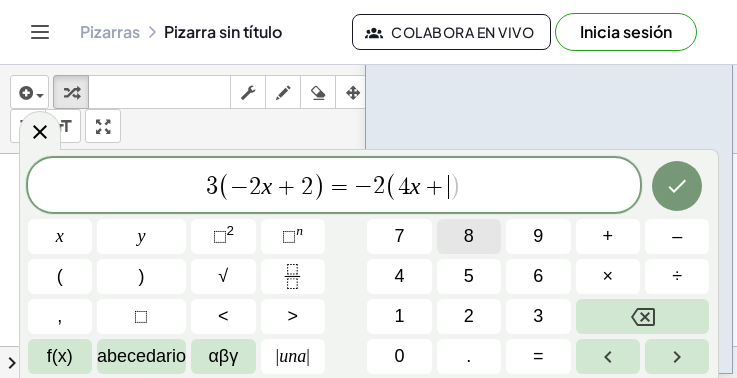 click on "8" at bounding box center [469, 236] 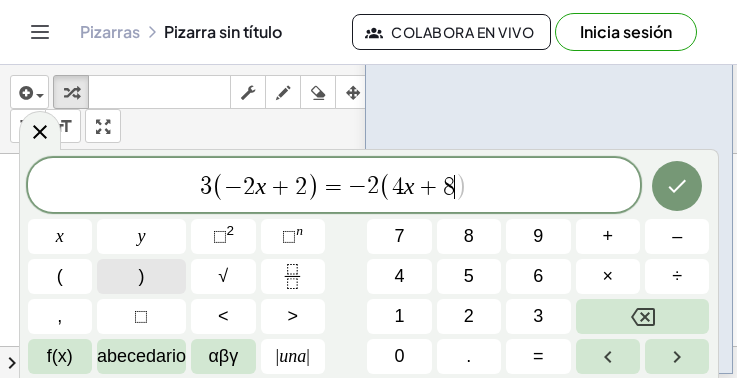 click on ")" at bounding box center [141, 276] 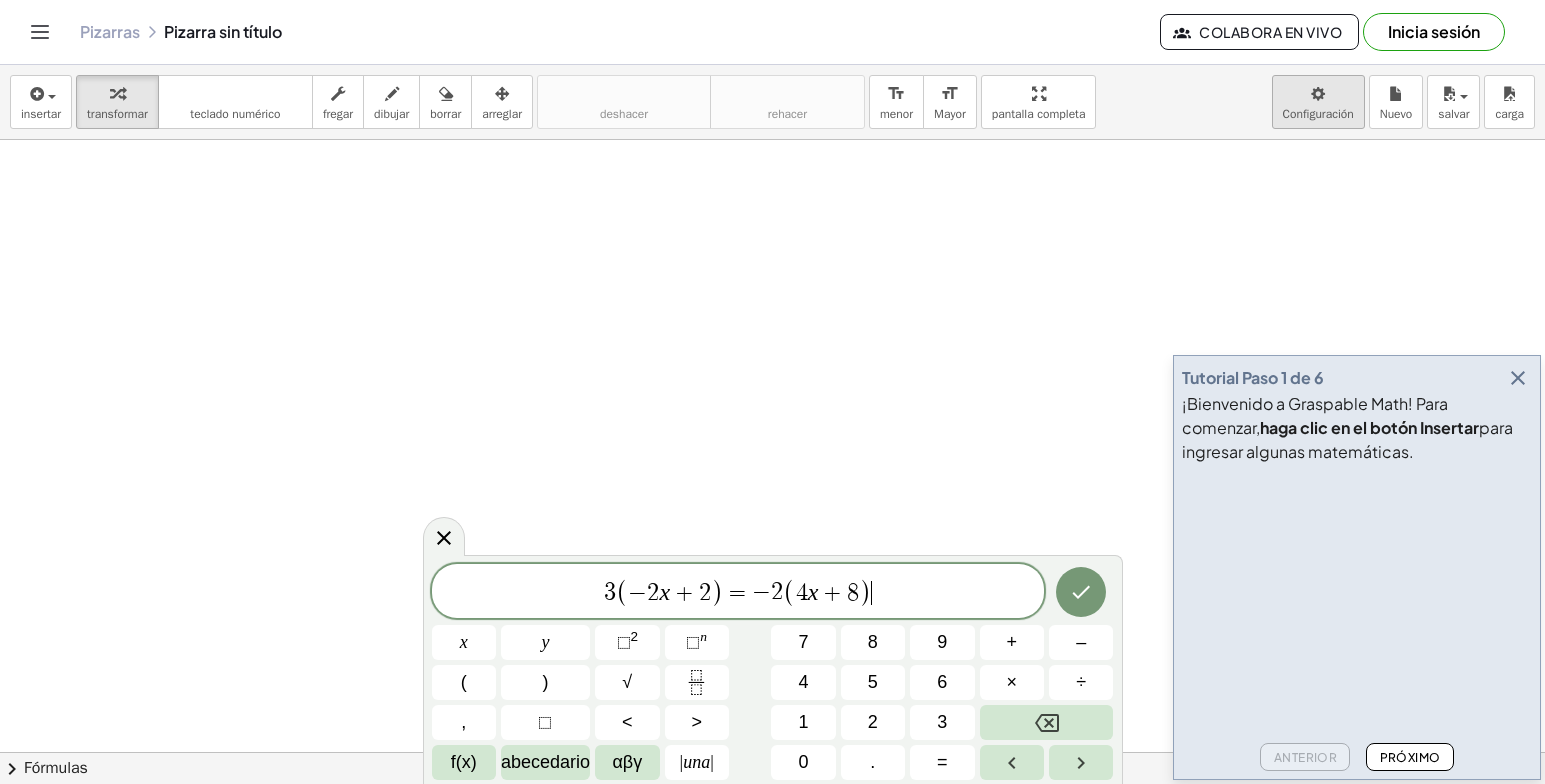 click on "Actividades matemáticas comprensibles Comenzar Banco de actividades Trabajo asignado Clases Pizarras Referencia v1.28.2 | Política de privacidad © Año 2025 | Graspable, Inc. Pizarras Pizarra sin título Colabora en vivo  Inicia sesión  Tutorial Paso 1 de 6 ¡Bienvenido a Graspable Math! Para comenzar,  haga clic en el botón Insertar  para ingresar algunas matemáticas. Anterior Próximo   insertar select one: Math Expression Function Text Youtube Video Graphing Geometry Geometry 3D transformar teclado teclado numérico fregar dibujar borrar arreglar deshacer deshacer rehacer rehacer format_size menor format_size Mayor pantalla completa carga   salvar Nuevo Configuración × chevron_right  Fórmulas
Drag one side of a formula onto a highlighted expression on the canvas to apply it.
Quadratic Formula
+ · a · x 2 + · b · x + c = 0
⇔
x = · ( − b ±" at bounding box center [772, 392] 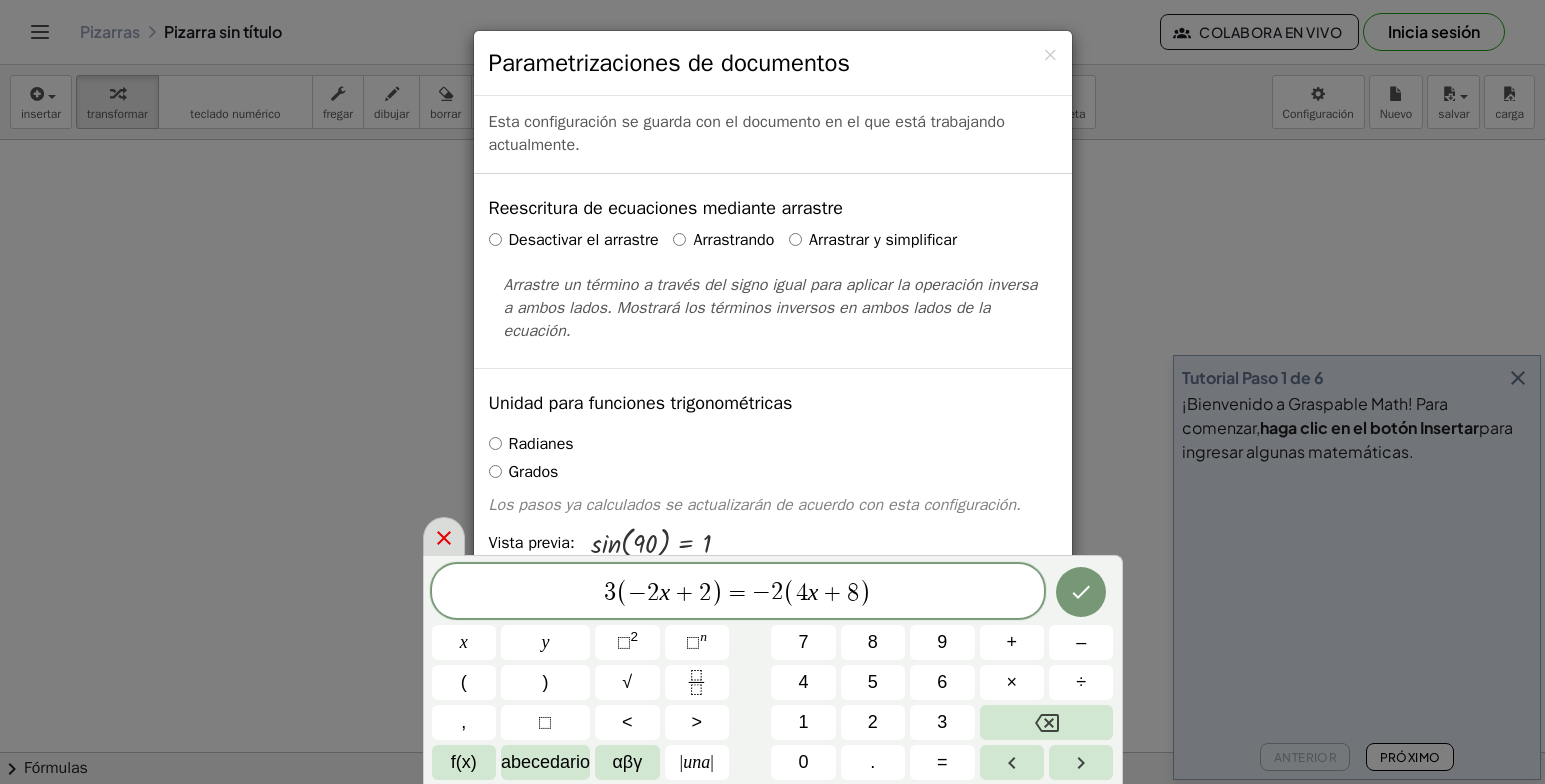 click 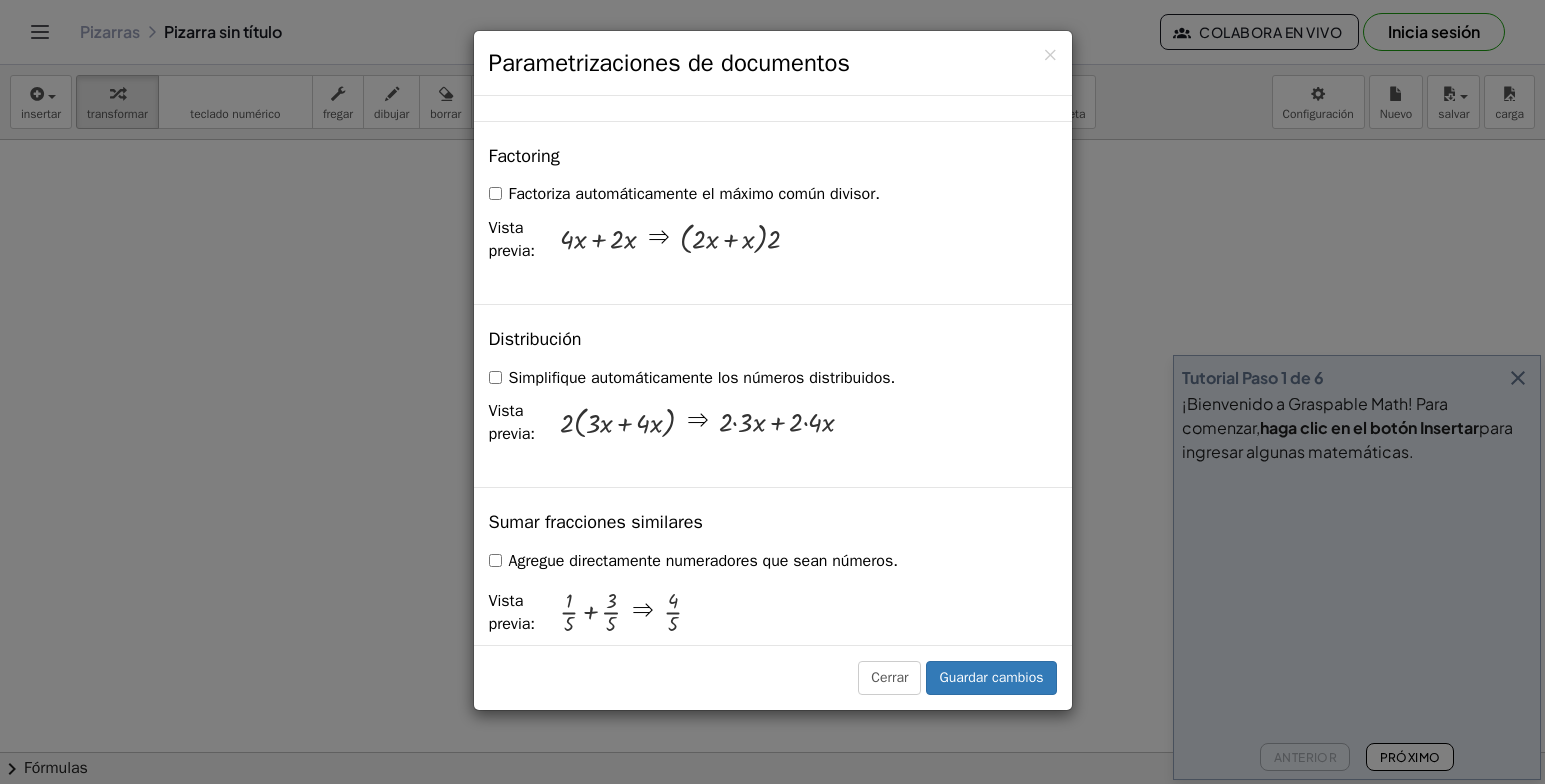 scroll, scrollTop: 1400, scrollLeft: 0, axis: vertical 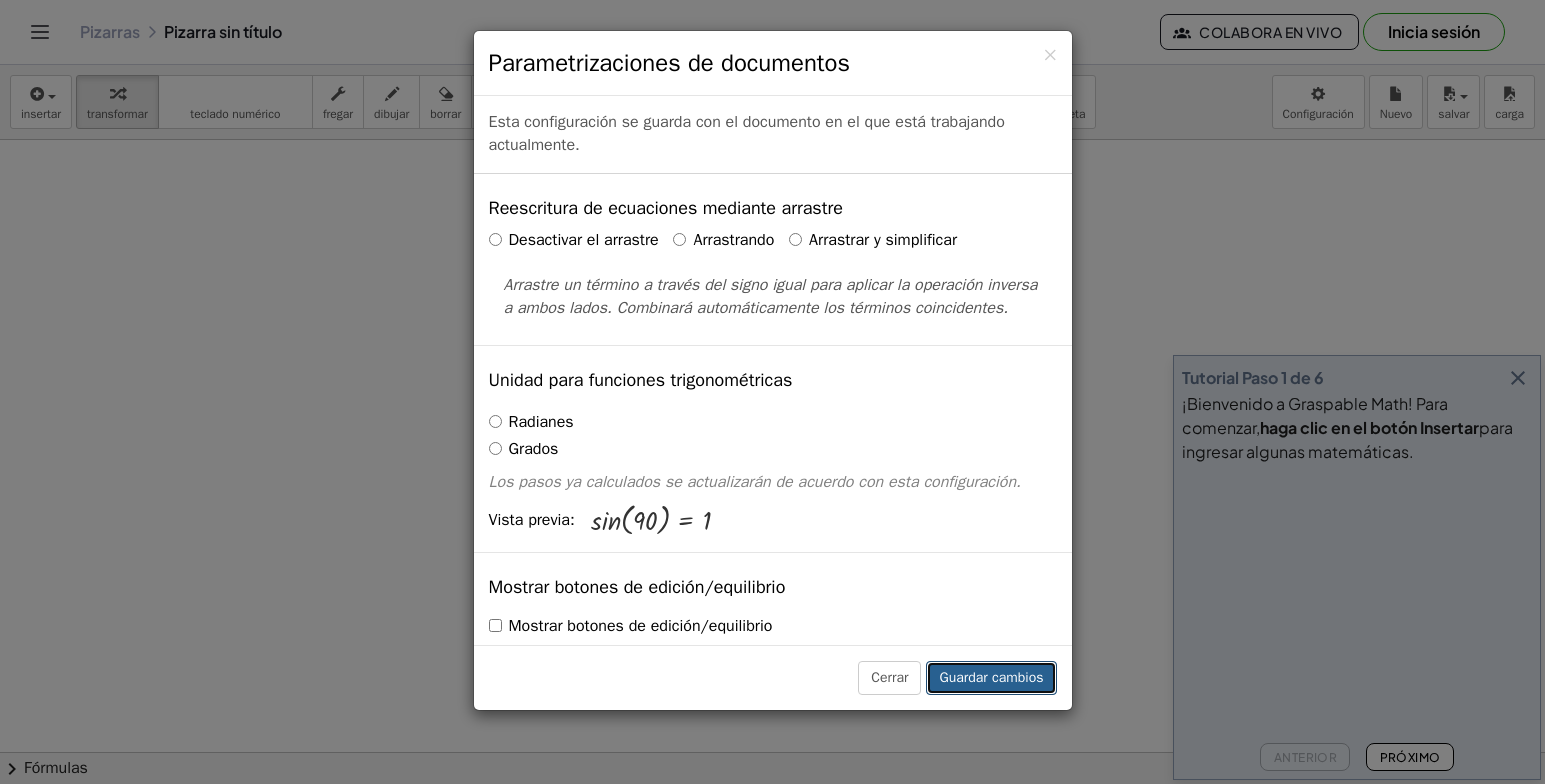 click on "Guardar cambios" at bounding box center [991, 678] 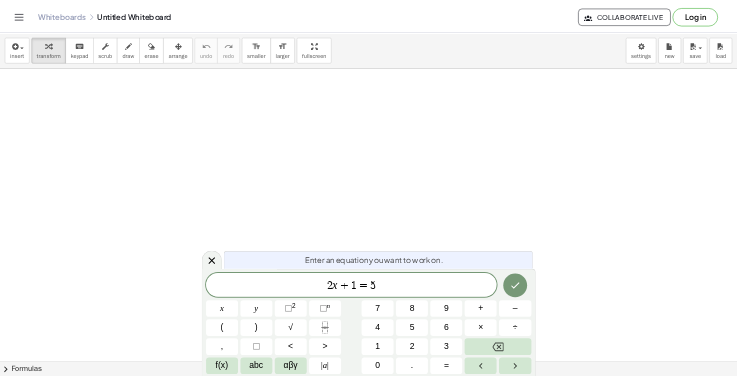 scroll, scrollTop: 0, scrollLeft: 0, axis: both 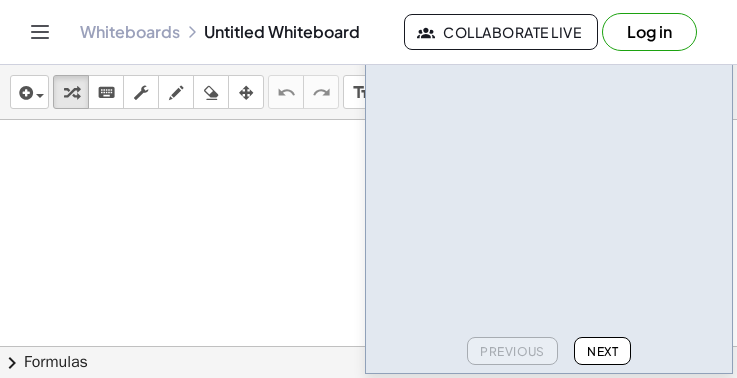 click at bounding box center [368, 797] 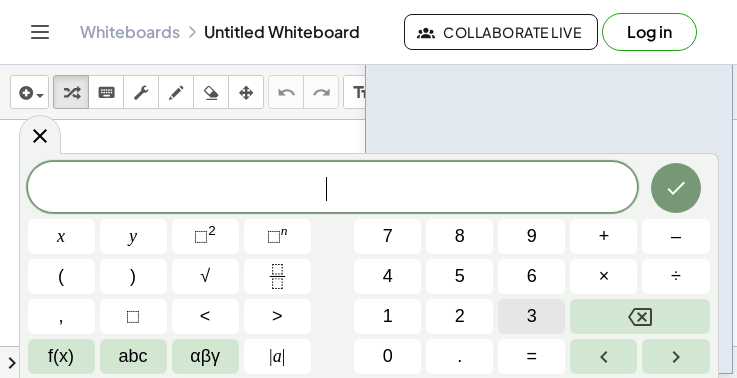 click on "3" at bounding box center (532, 316) 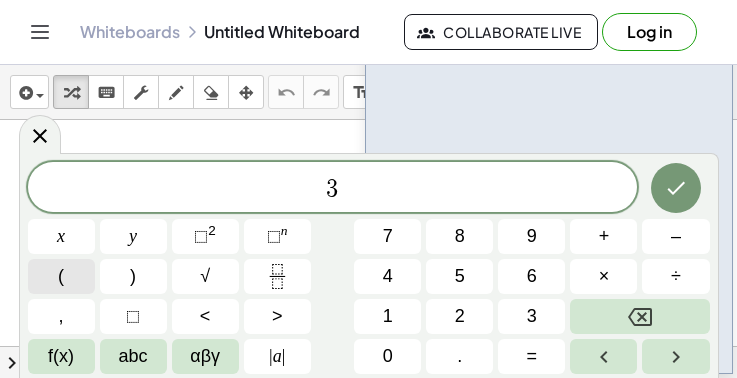 click on "(" at bounding box center (61, 276) 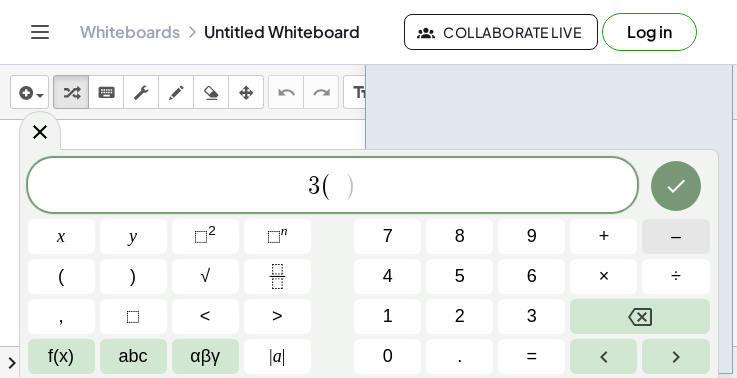 click on "–" at bounding box center [675, 236] 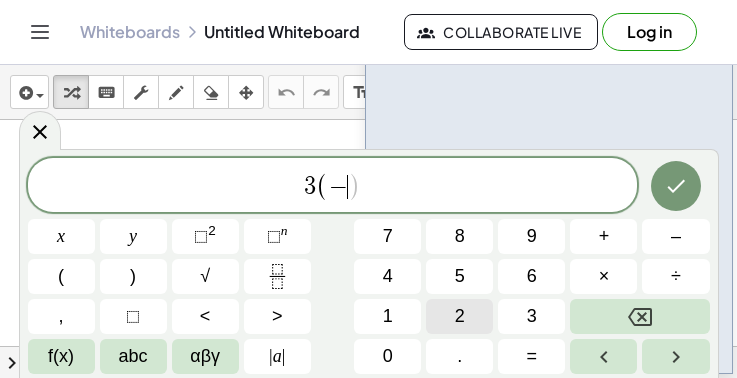 click on "2" at bounding box center [459, 316] 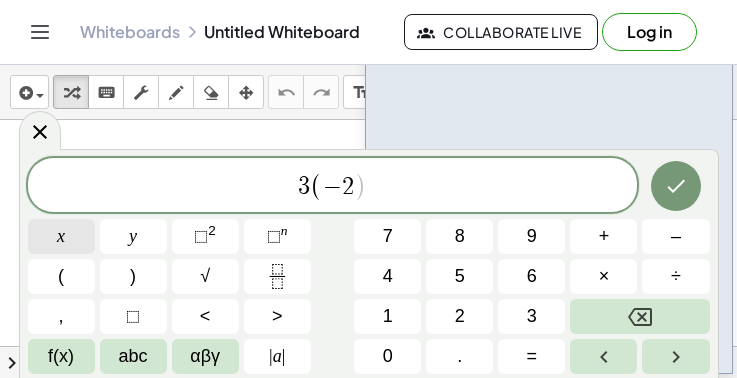 click on "x" at bounding box center [61, 236] 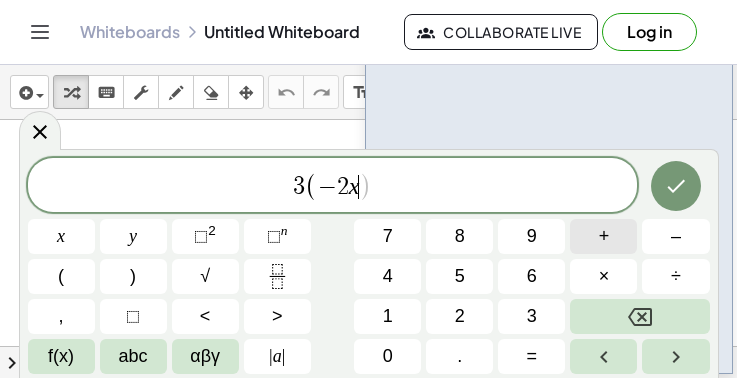 click on "+" at bounding box center [603, 236] 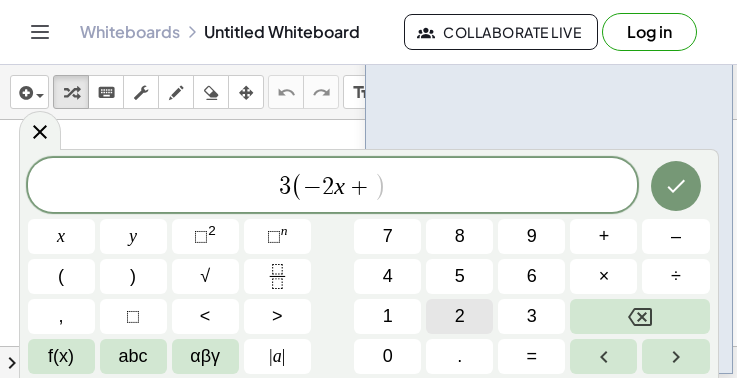 click on "2" at bounding box center (459, 316) 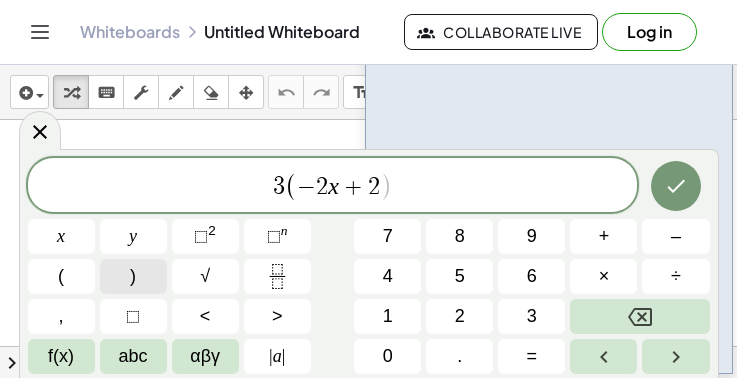 click on ")" at bounding box center [133, 276] 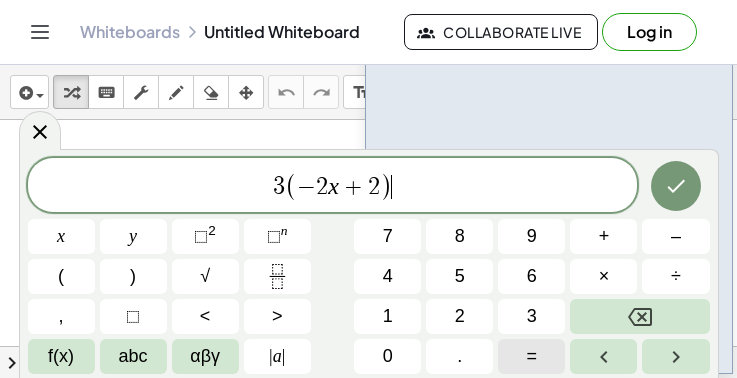 click on "=" at bounding box center [532, 356] 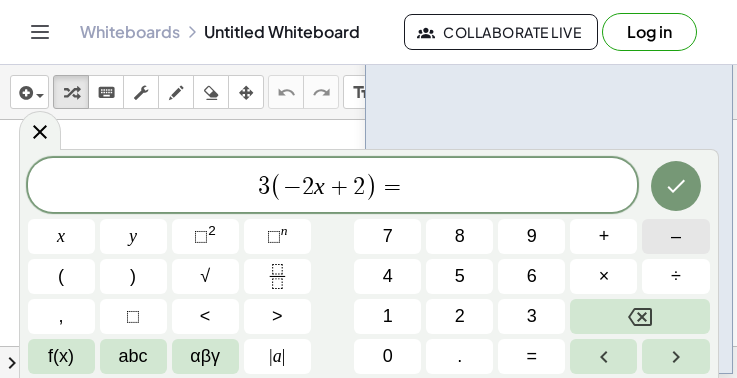 click on "–" at bounding box center [675, 236] 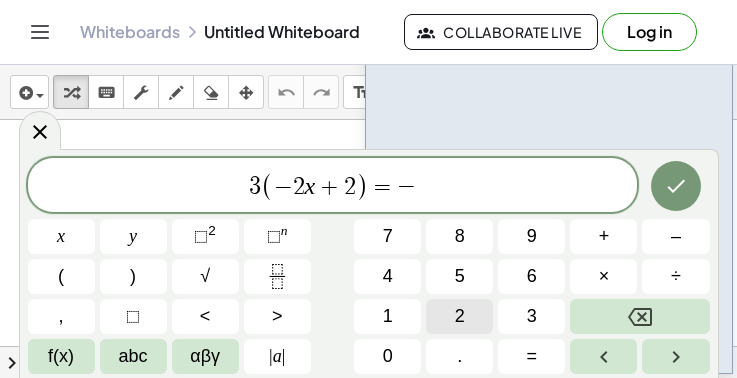 click on "2" at bounding box center (460, 316) 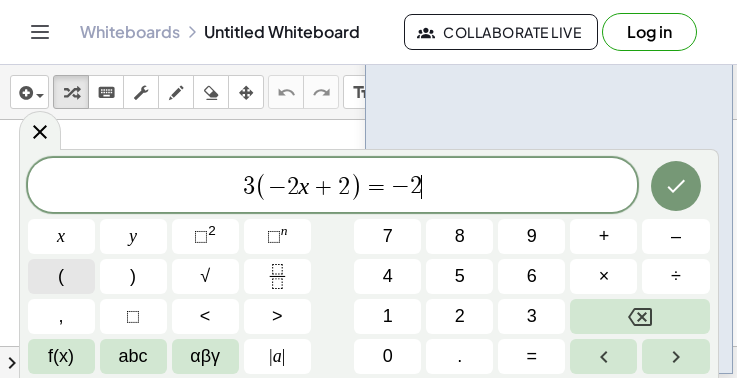 click on "(" at bounding box center [61, 276] 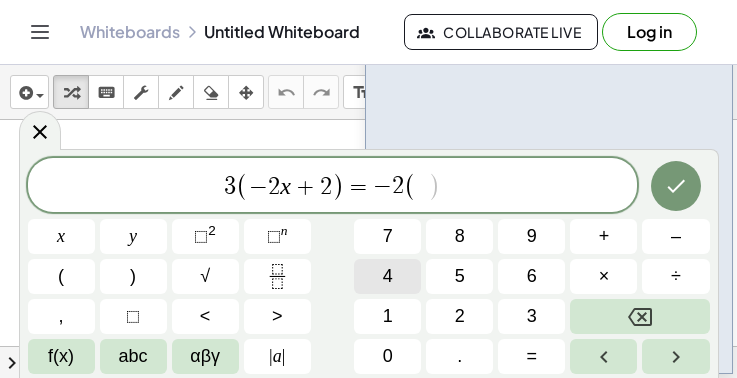 click on "4" at bounding box center [387, 276] 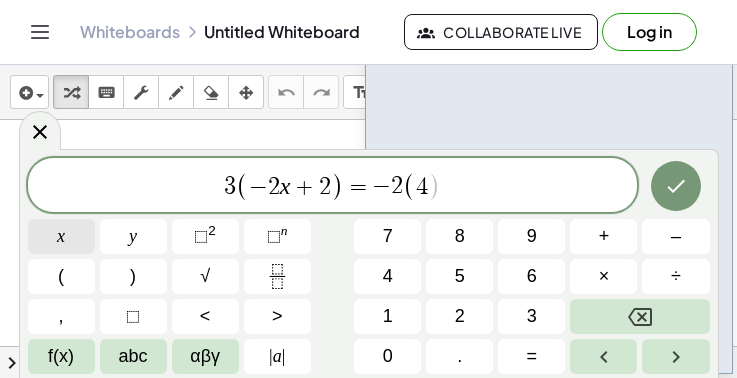click on "x" at bounding box center (61, 236) 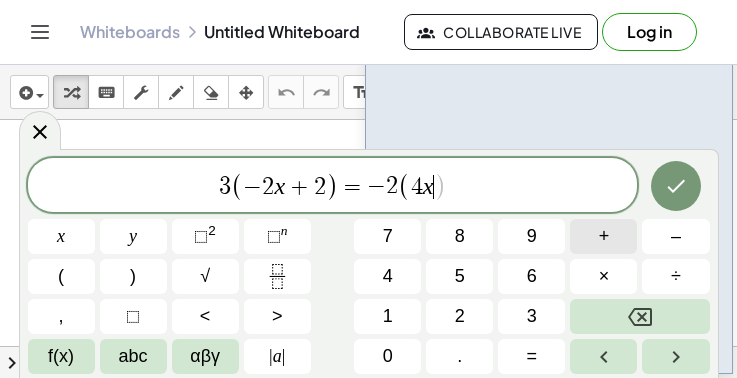click on "+" at bounding box center (603, 236) 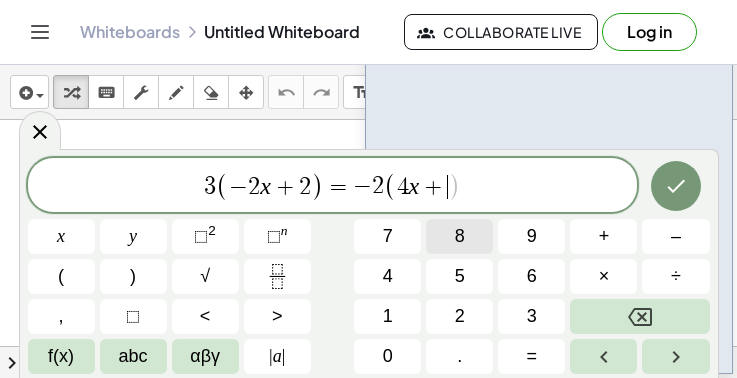click on "8" at bounding box center [460, 236] 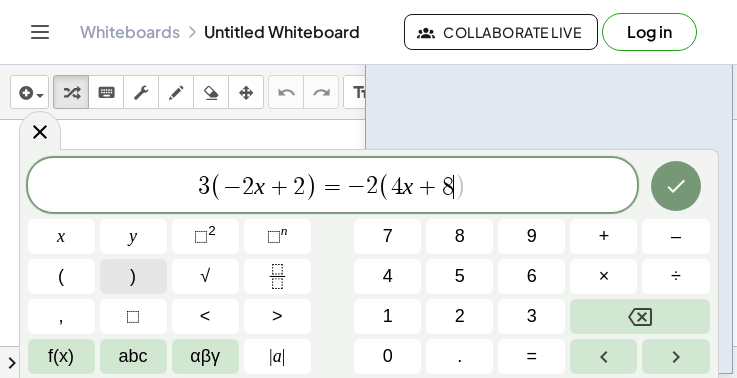 click on ")" at bounding box center (133, 276) 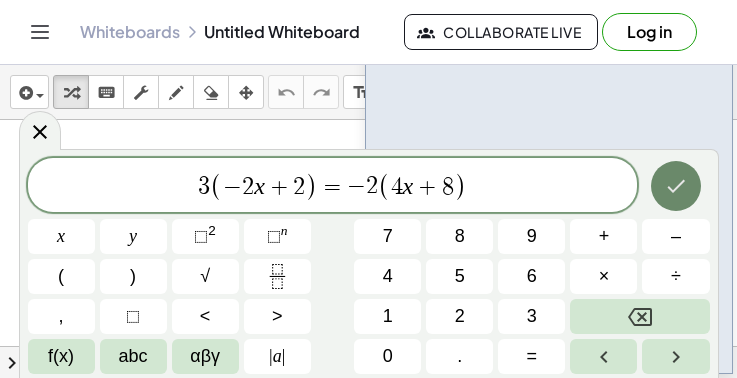 click 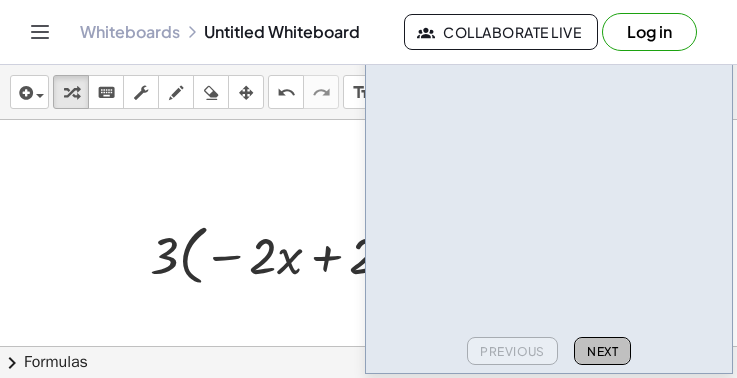 click on "Next" 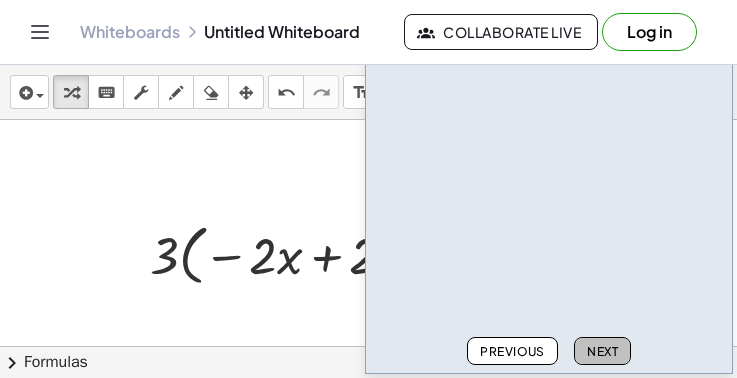 click on "Next" at bounding box center (602, 351) 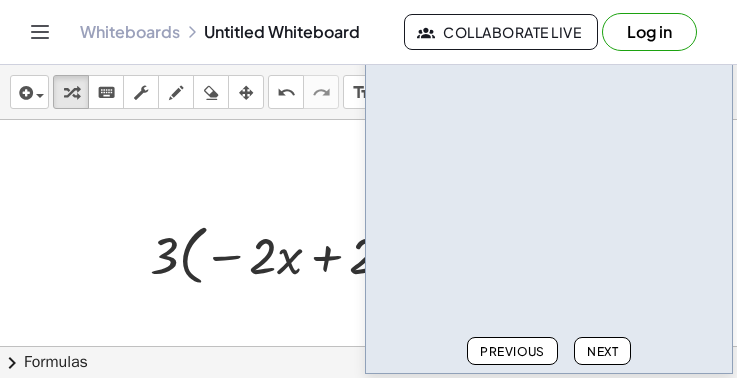 click on "Next" 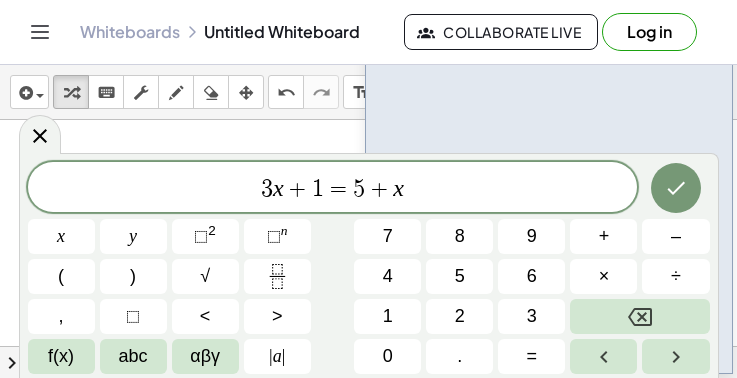 click at bounding box center [376, 797] 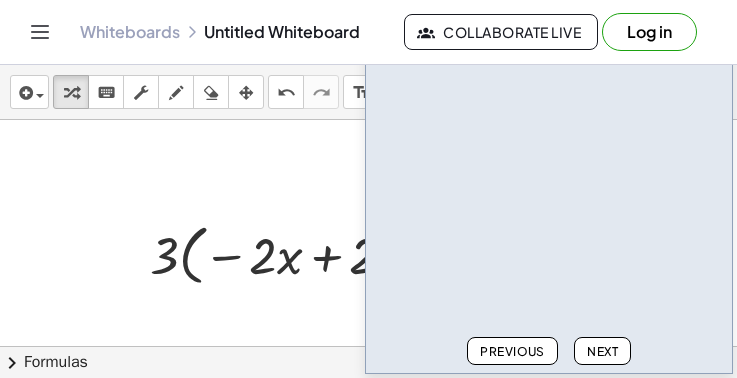 click on "Next" 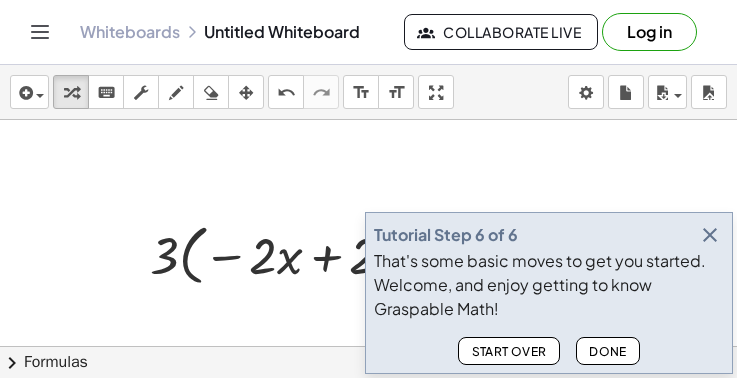 click at bounding box center [710, 235] 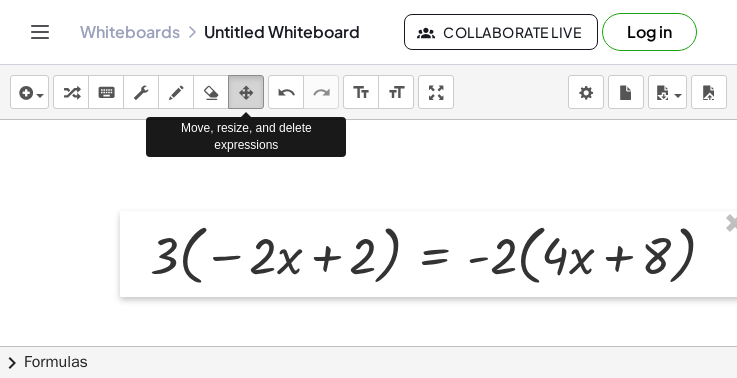 click at bounding box center [246, 93] 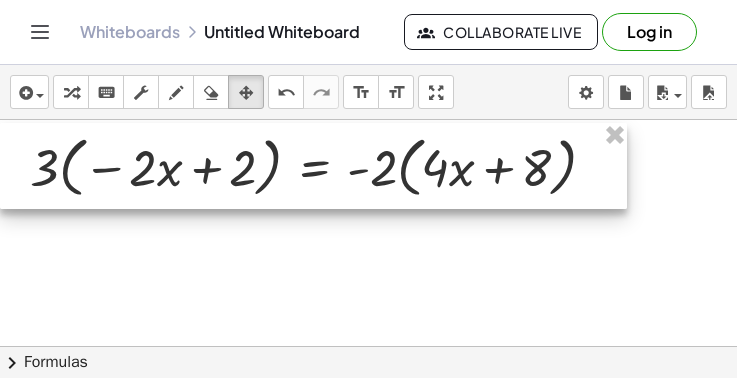drag, startPoint x: 441, startPoint y: 259, endPoint x: 306, endPoint y: 171, distance: 161.149 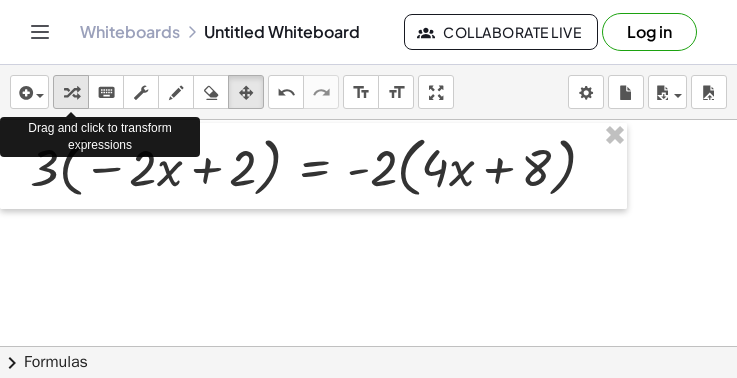 click at bounding box center (71, 93) 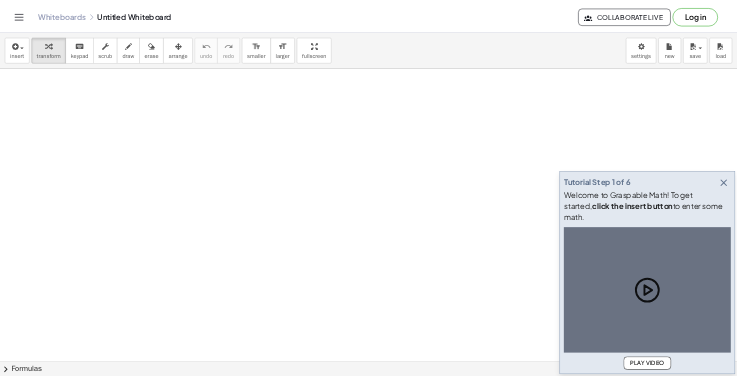 scroll, scrollTop: 0, scrollLeft: 0, axis: both 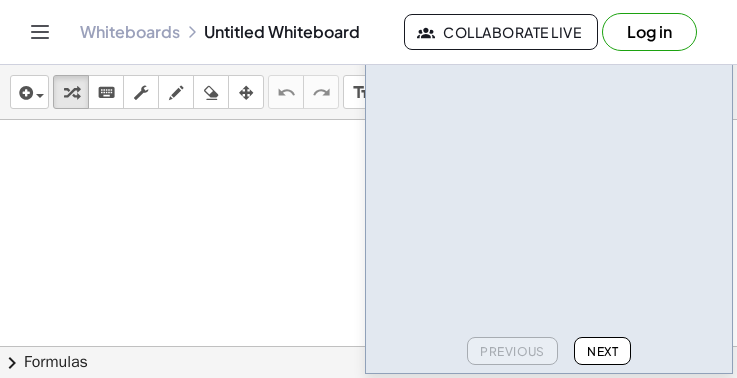 click at bounding box center [368, 797] 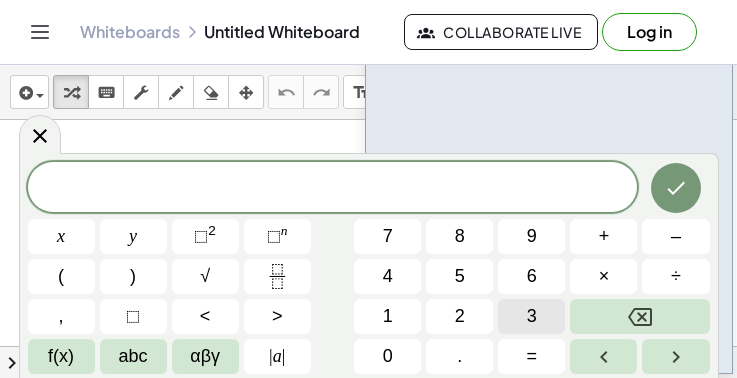 click on "3" at bounding box center [531, 316] 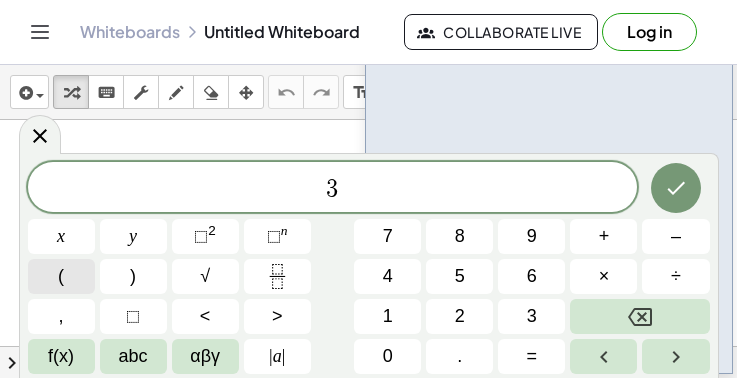 click on "(" at bounding box center [61, 276] 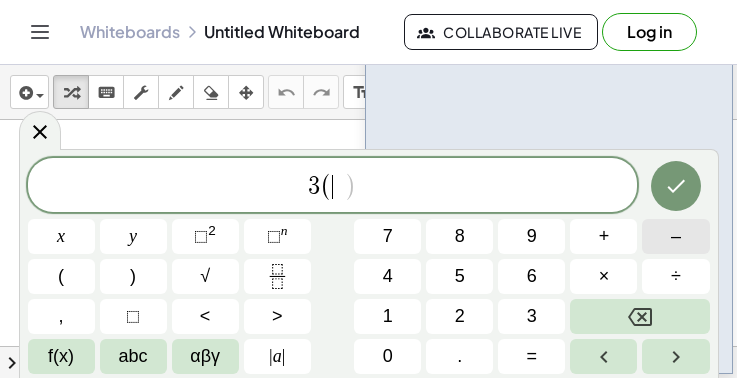 click on "–" at bounding box center [676, 236] 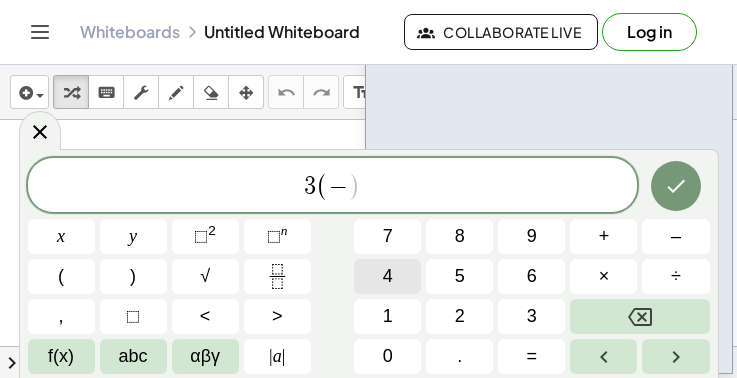 click on "4" at bounding box center (387, 276) 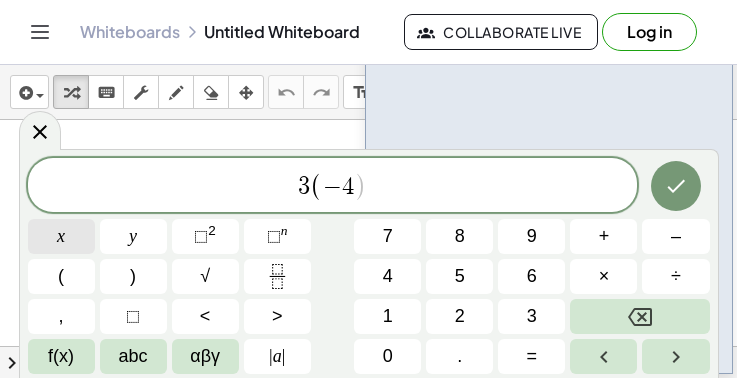 click on "x" at bounding box center (61, 236) 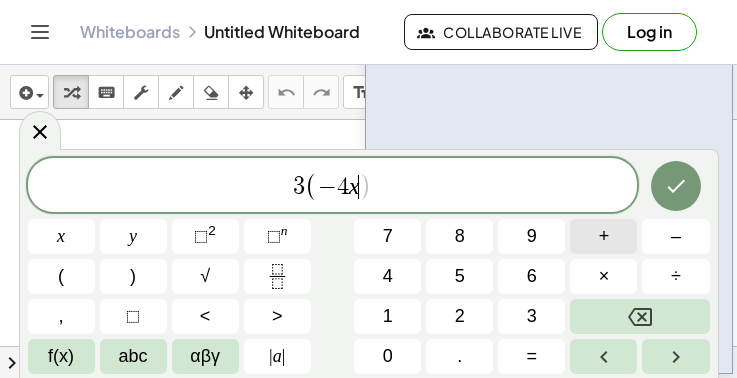 click on "+" at bounding box center [604, 236] 